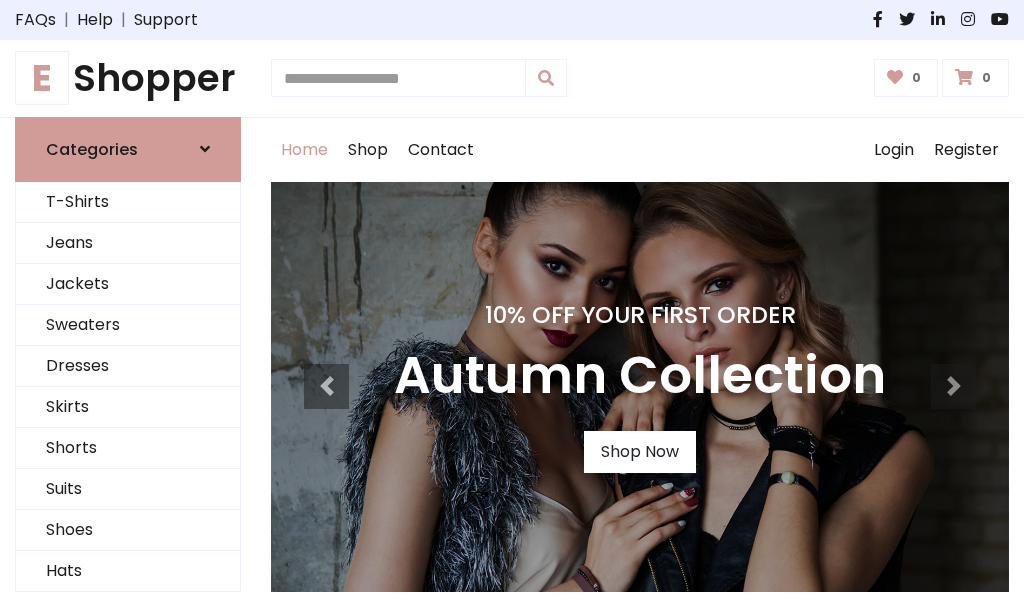 scroll, scrollTop: 0, scrollLeft: 0, axis: both 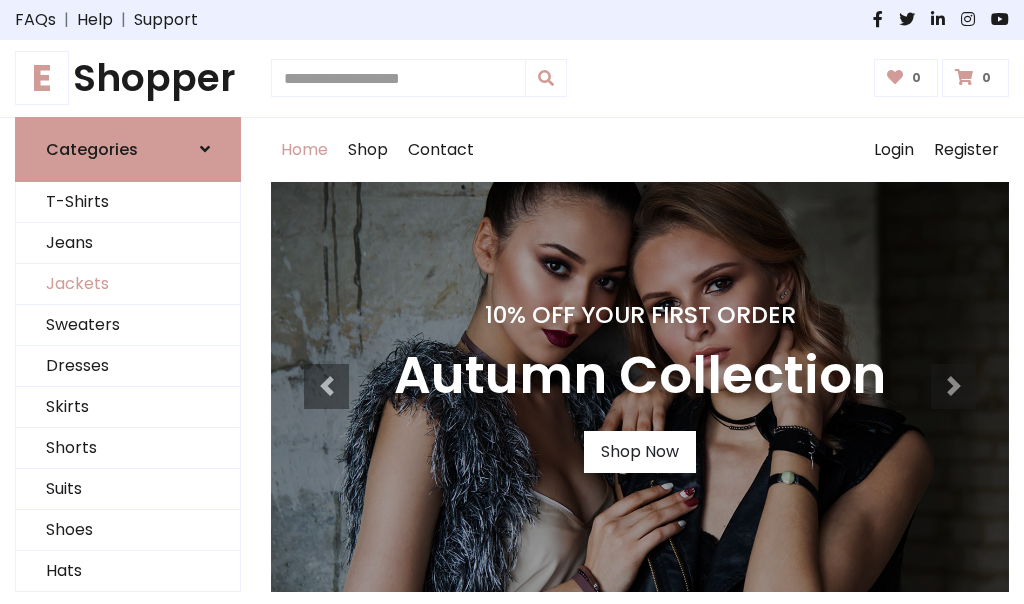 click on "Jackets" at bounding box center (128, 284) 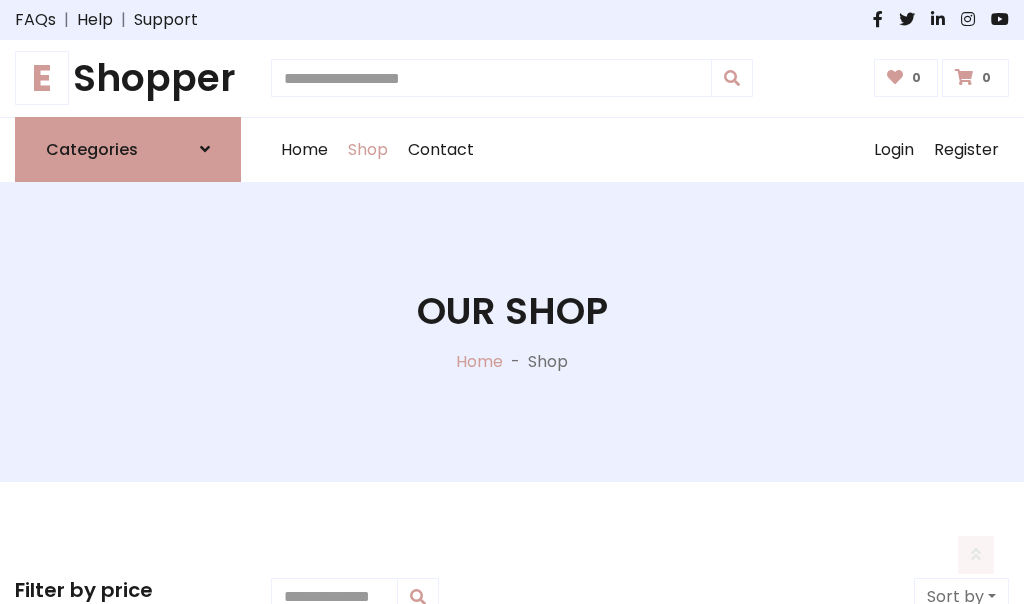 scroll, scrollTop: 904, scrollLeft: 0, axis: vertical 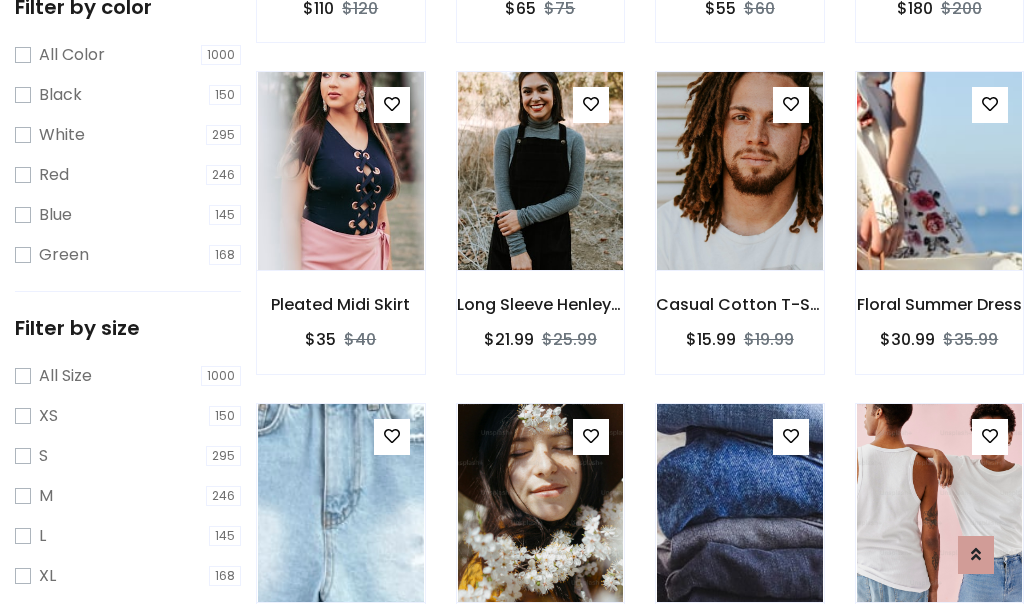 click at bounding box center [340, -160] 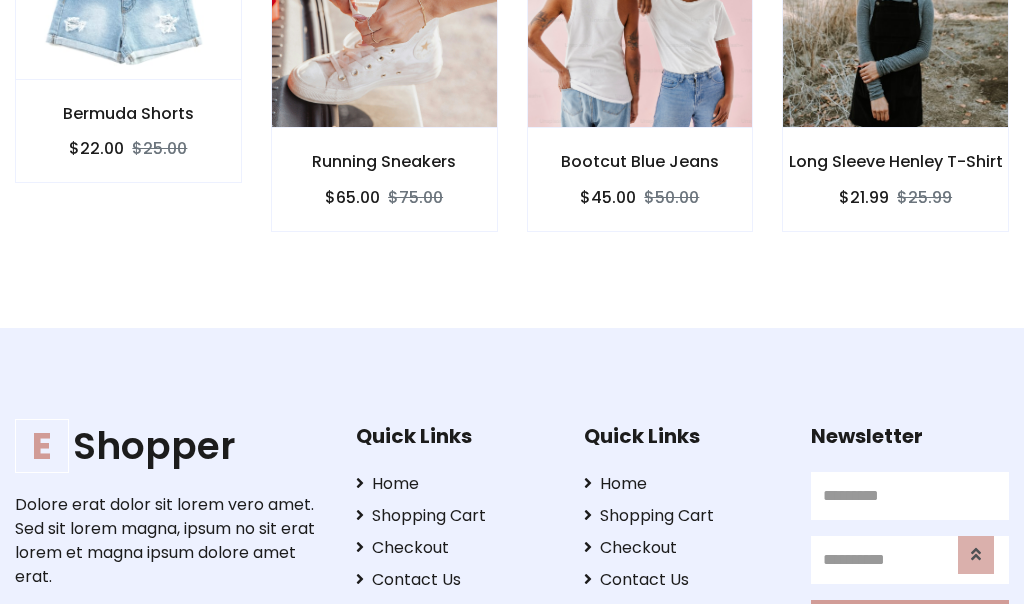 scroll, scrollTop: 0, scrollLeft: 0, axis: both 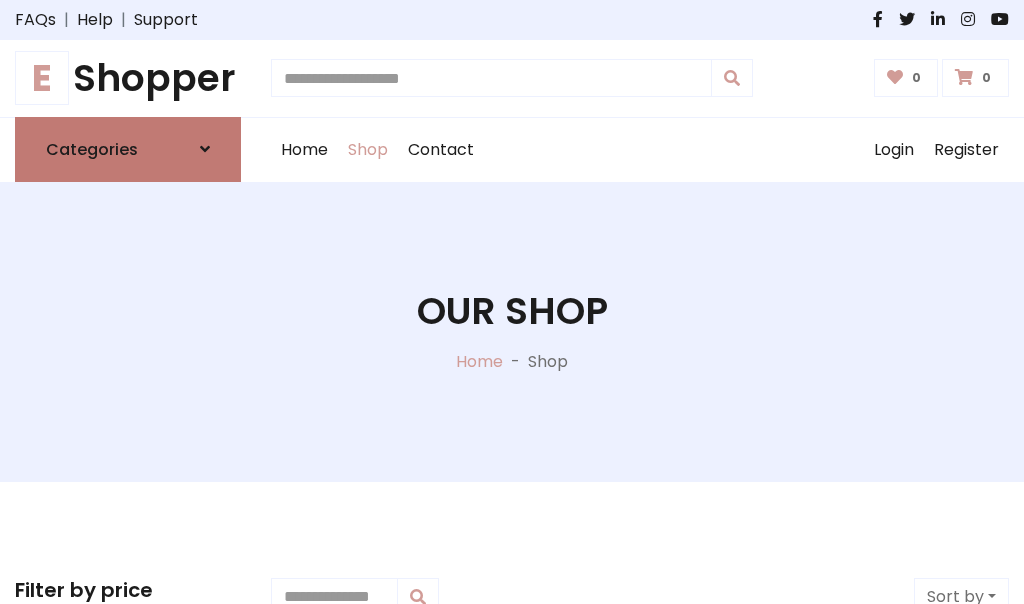 click on "Categories" at bounding box center (92, 149) 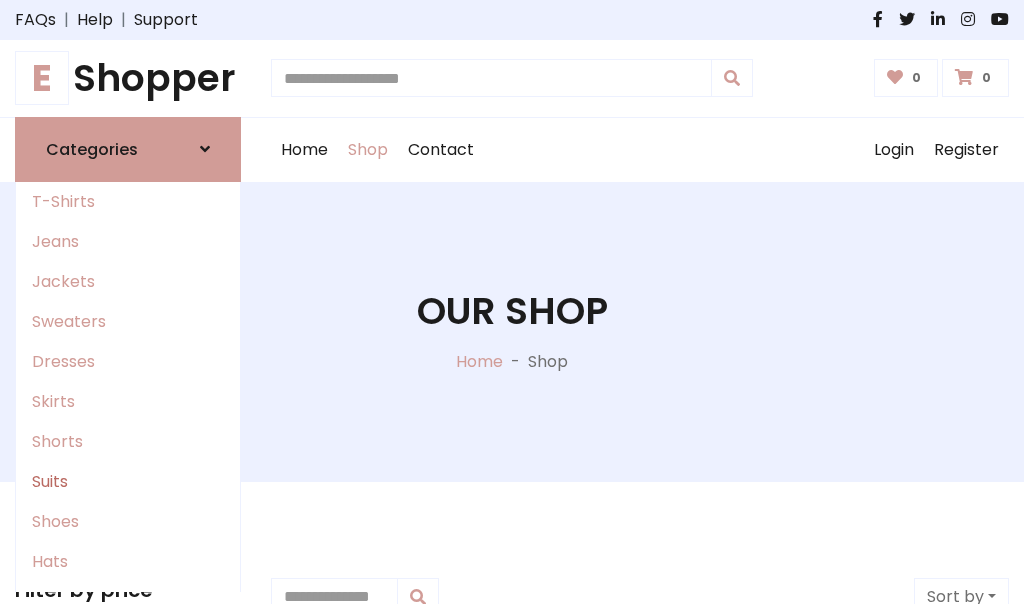 click on "Suits" at bounding box center [128, 482] 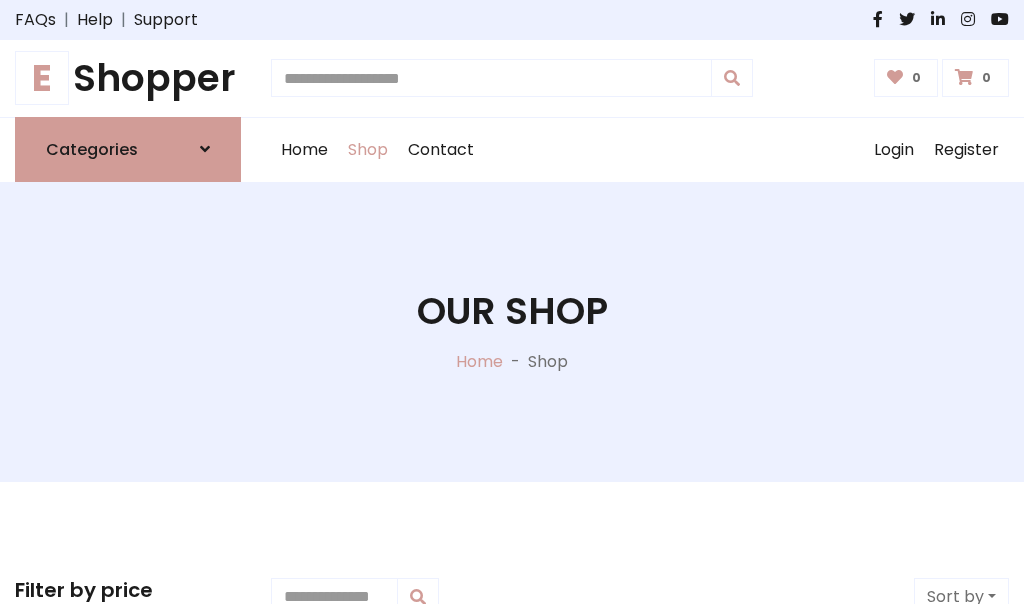 scroll, scrollTop: 1445, scrollLeft: 0, axis: vertical 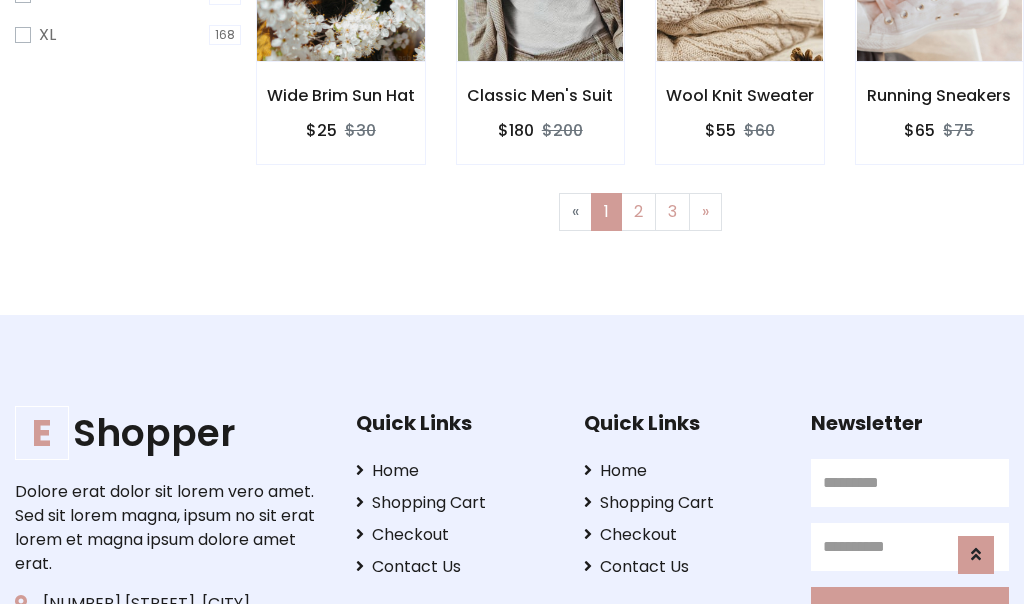 click at bounding box center [340, -38] 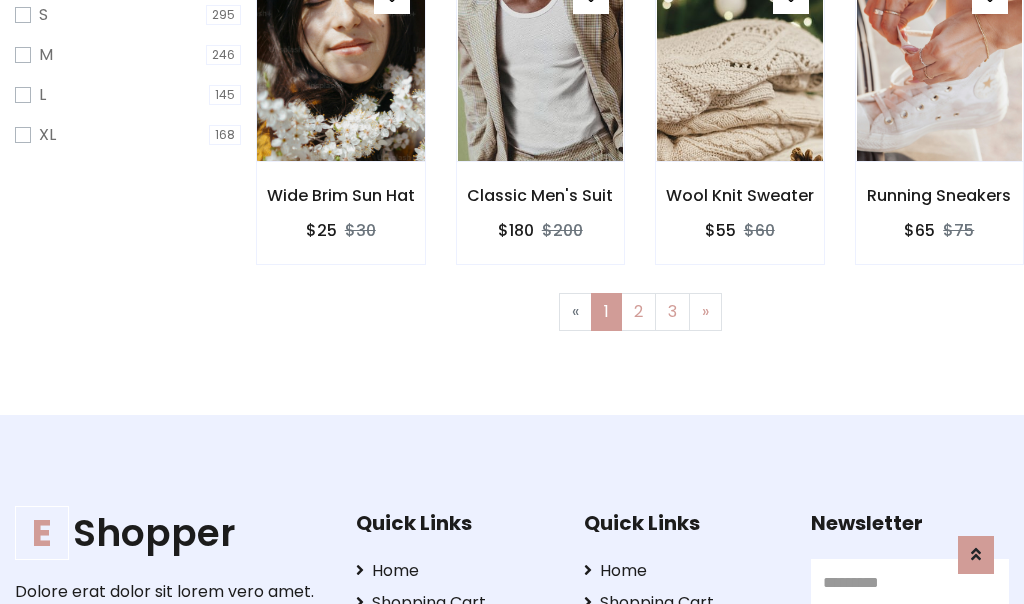 scroll, scrollTop: 100, scrollLeft: 0, axis: vertical 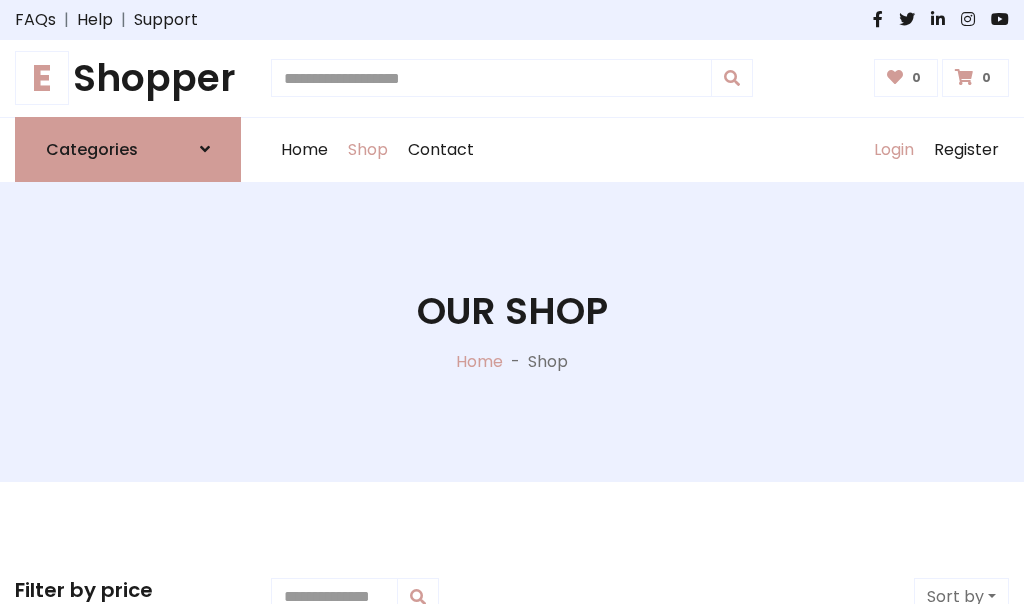 click on "Login" at bounding box center [894, 150] 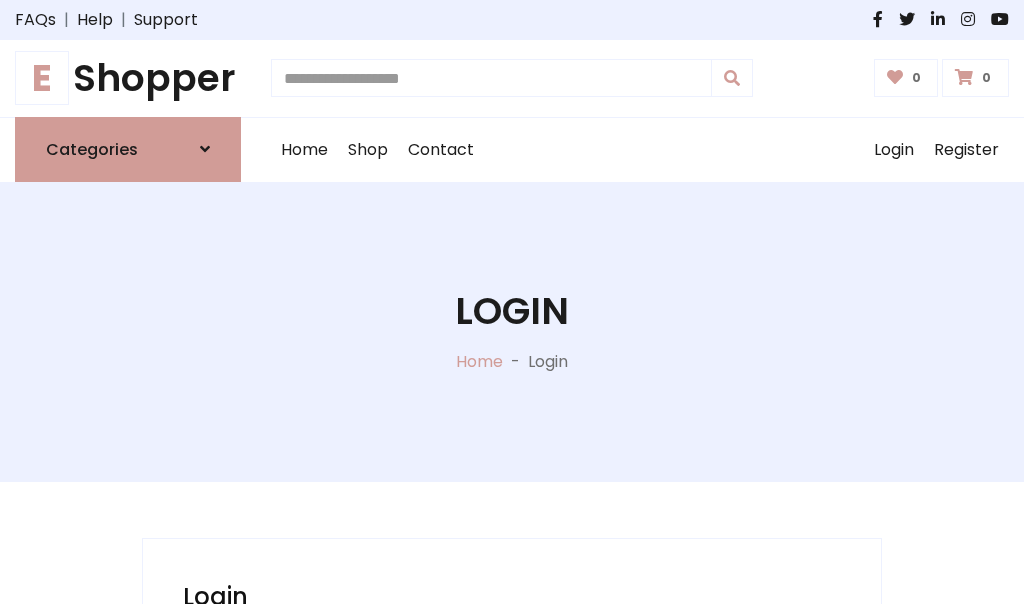 scroll, scrollTop: 0, scrollLeft: 0, axis: both 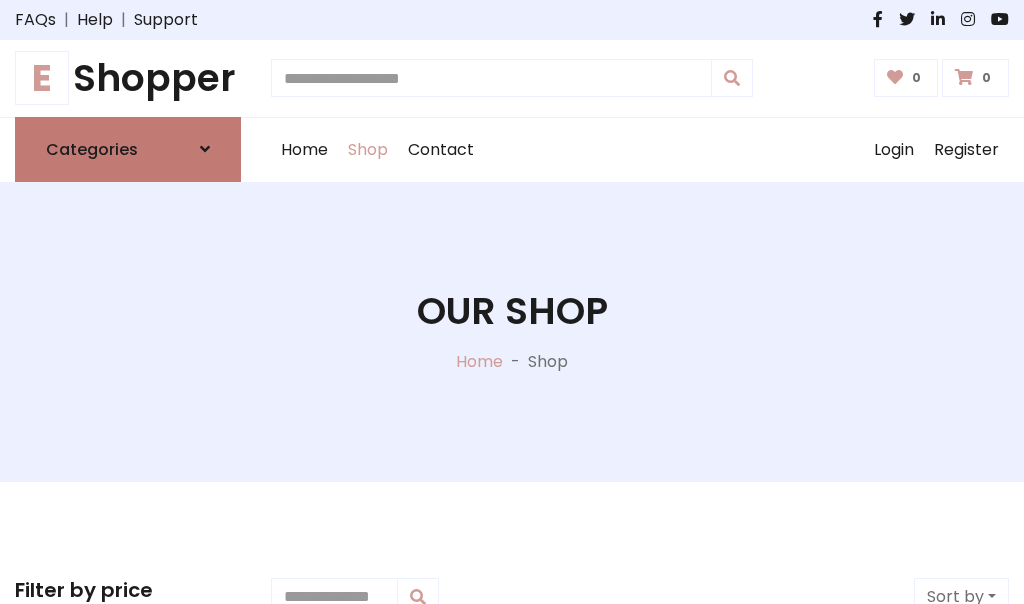 click at bounding box center (205, 149) 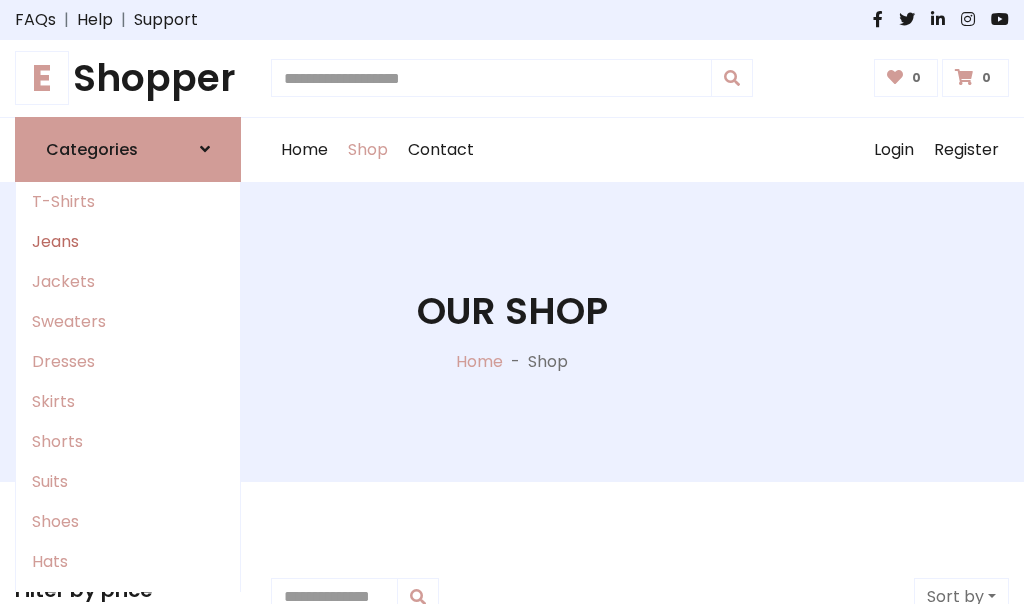 click on "Jeans" at bounding box center [128, 242] 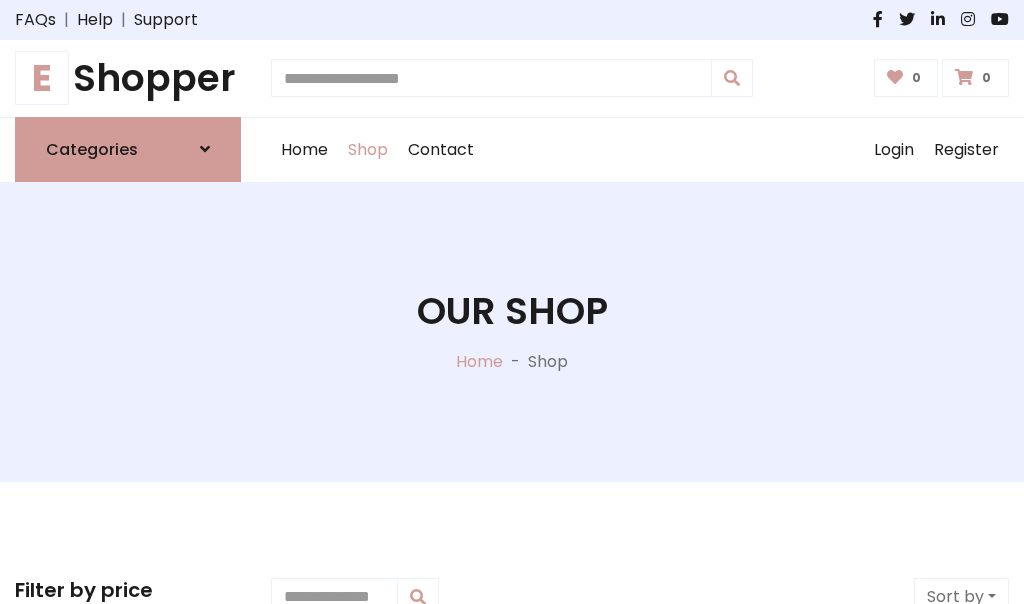 scroll, scrollTop: 0, scrollLeft: 0, axis: both 